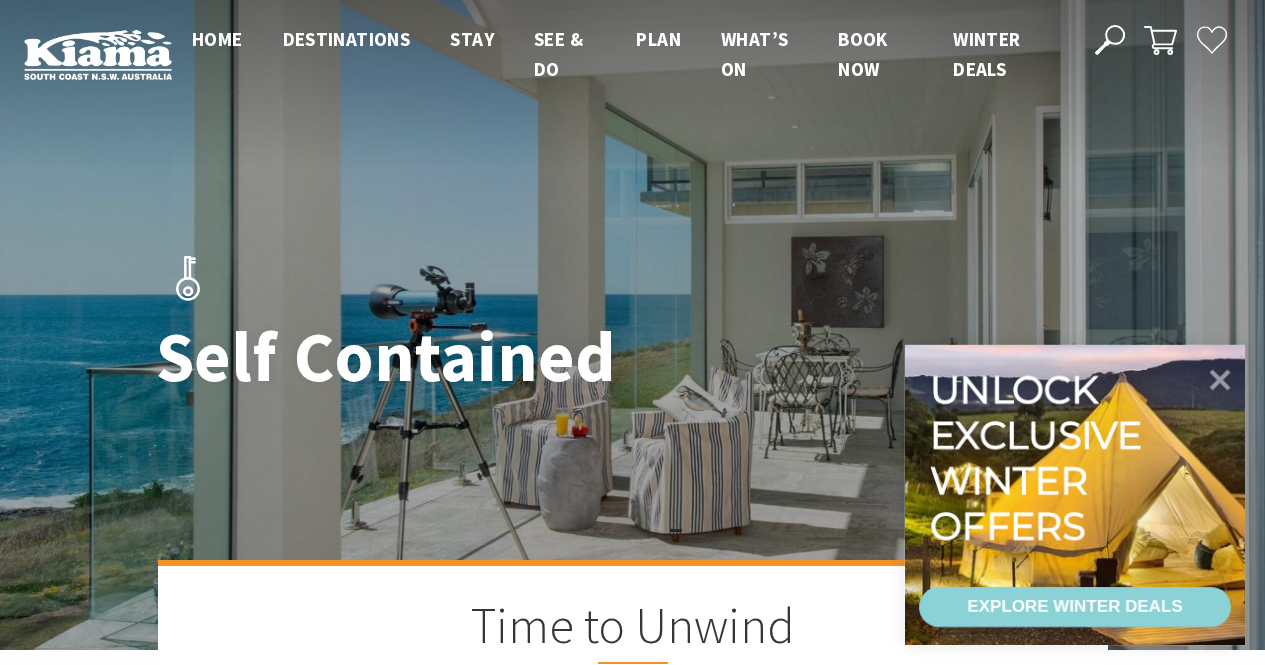 scroll, scrollTop: 0, scrollLeft: 0, axis: both 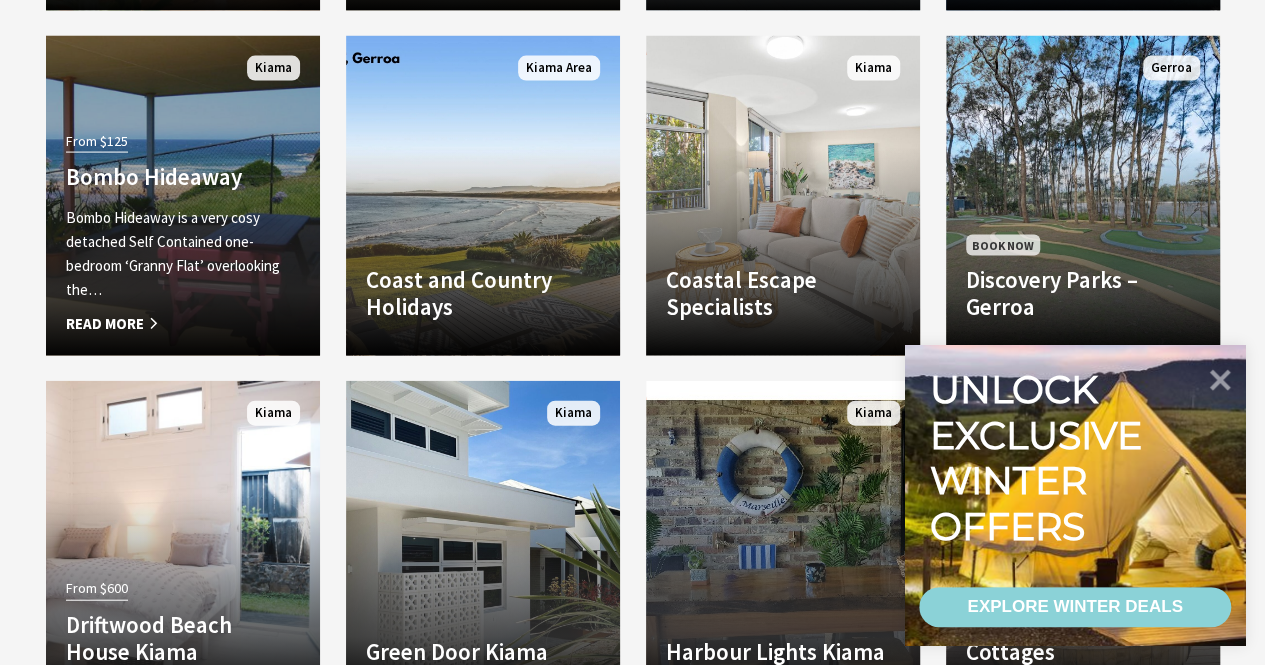 click on "Bombo Hideaway is a very cosy detached Self Contained one-bedroom ‘Granny Flat’ overlooking the…" at bounding box center [183, 254] 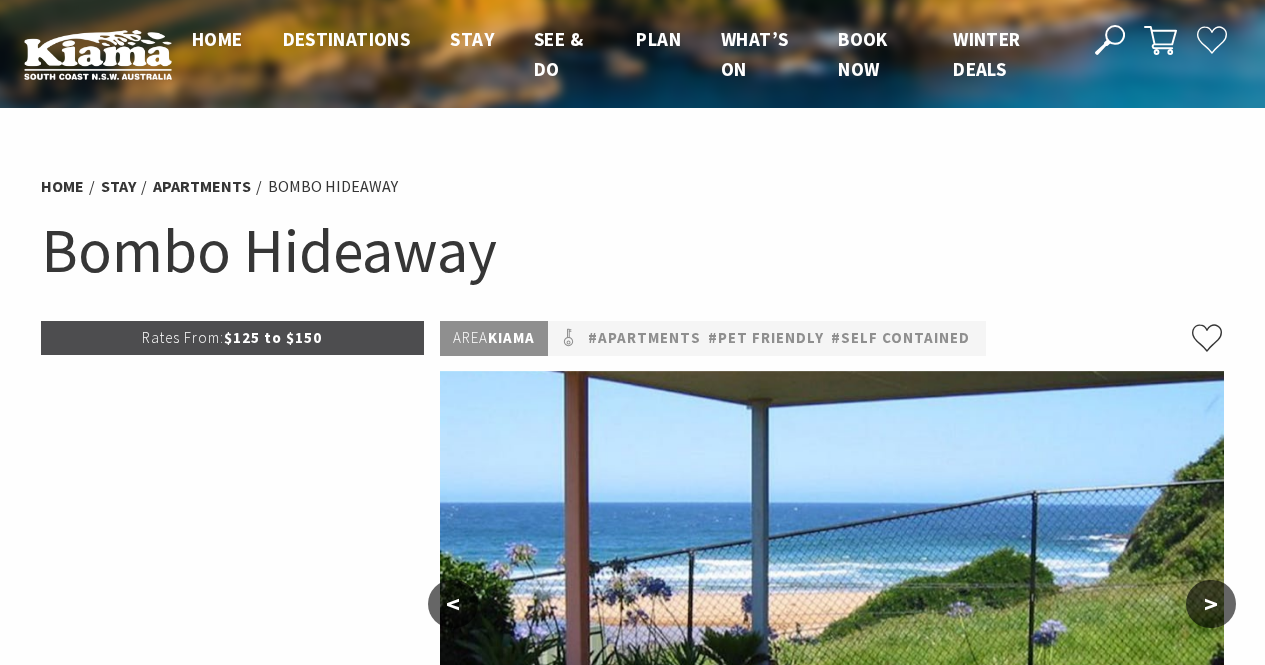 scroll, scrollTop: 0, scrollLeft: 0, axis: both 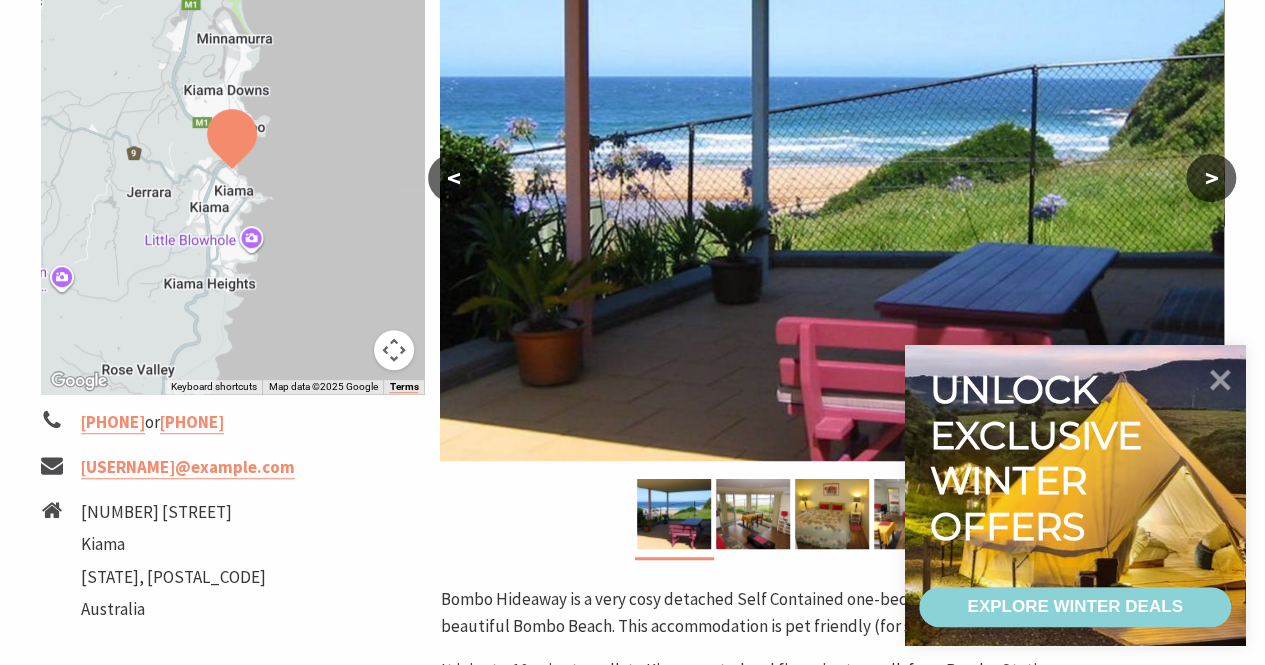 click on "EXPLORE WINTER DEALS" at bounding box center [1074, 607] 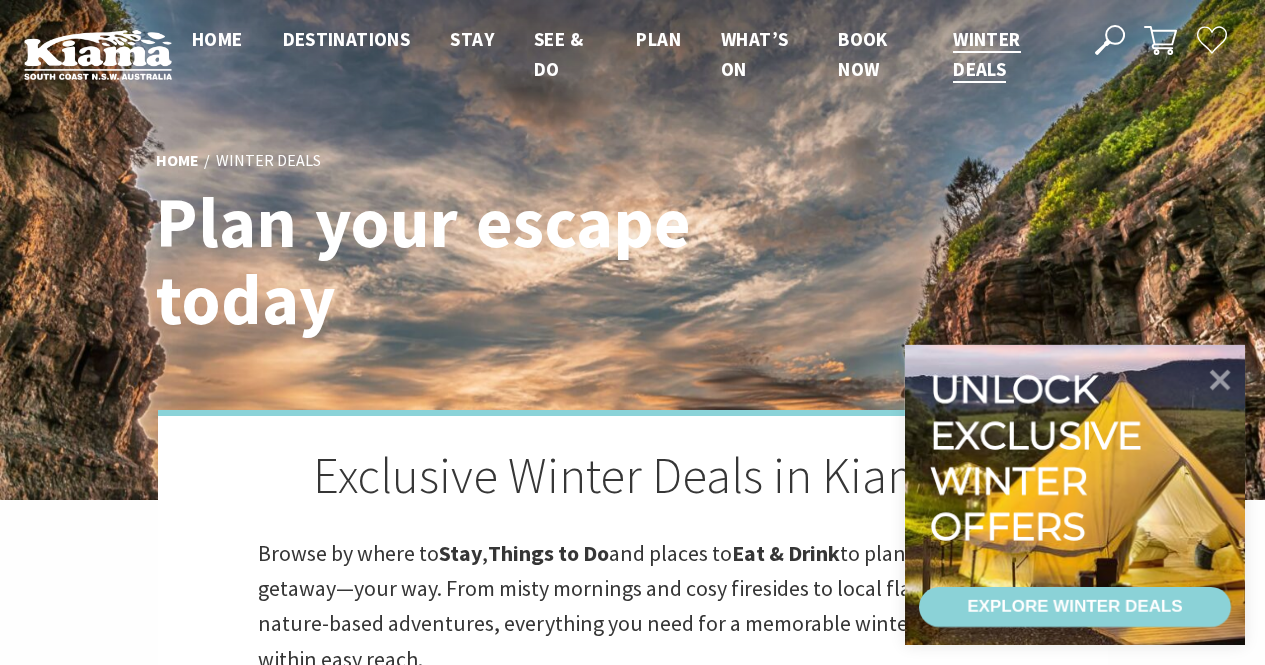 scroll, scrollTop: 0, scrollLeft: 0, axis: both 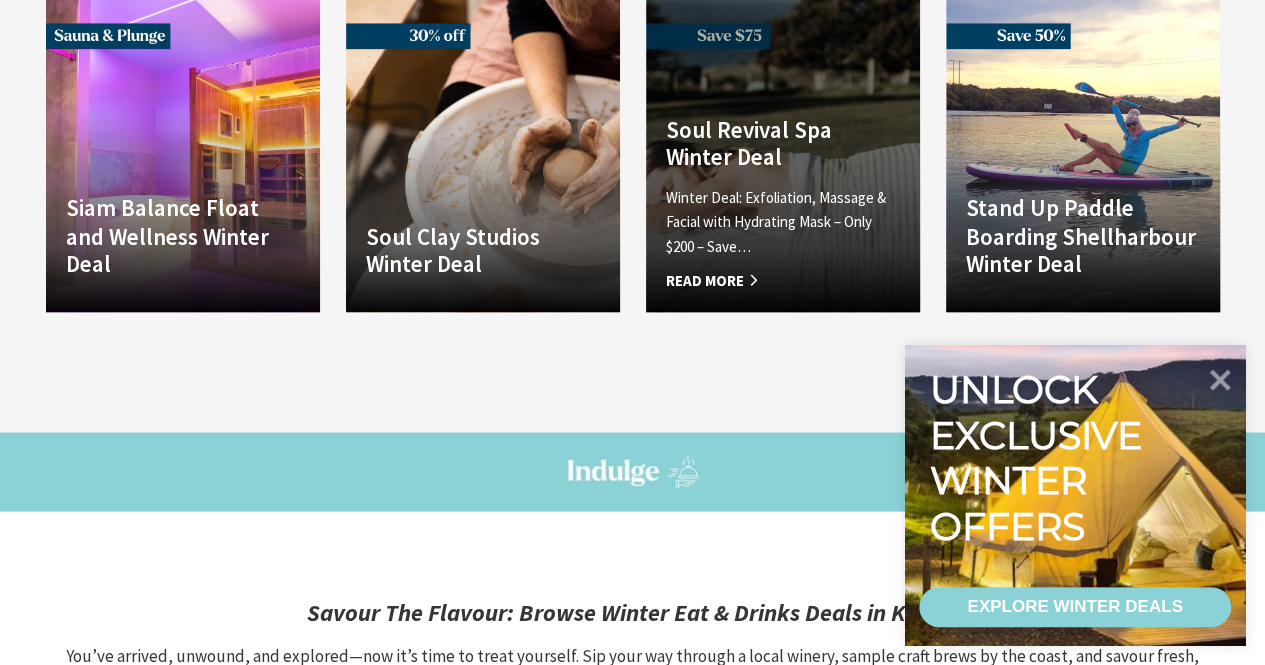 click on "Winter Deal: Exfoliation, Massage & Facial with Hydrating Mask – Only $200 – Save…" at bounding box center (783, 222) 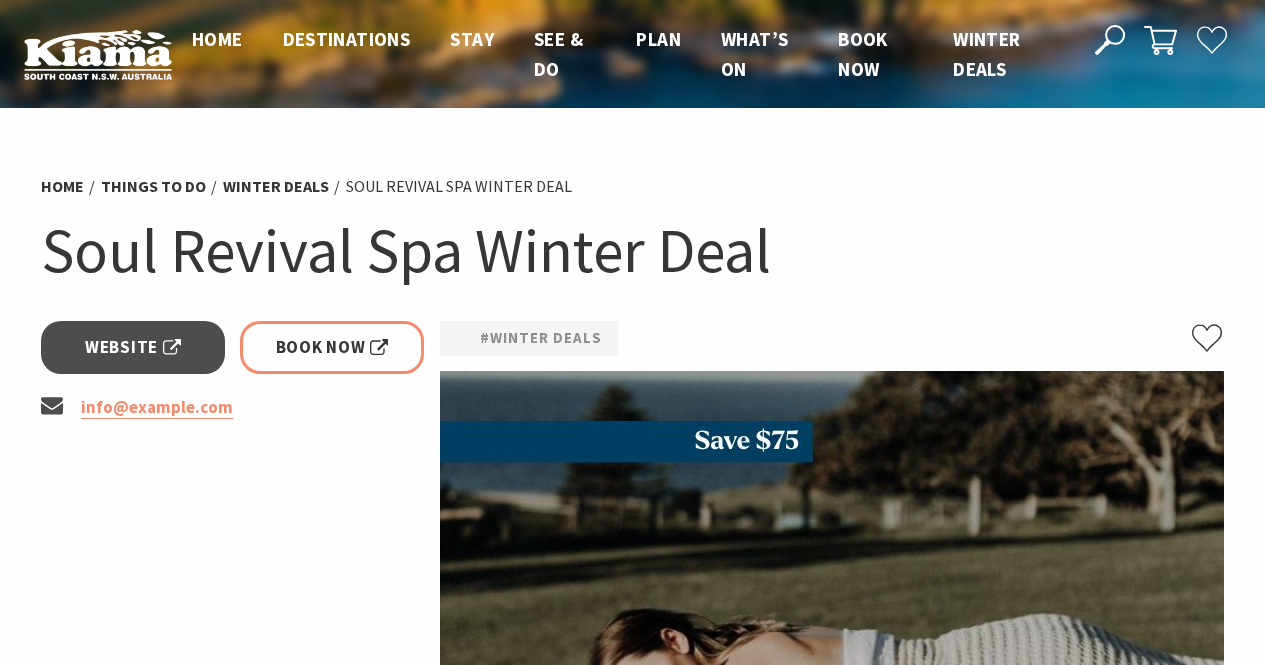 scroll, scrollTop: 0, scrollLeft: 0, axis: both 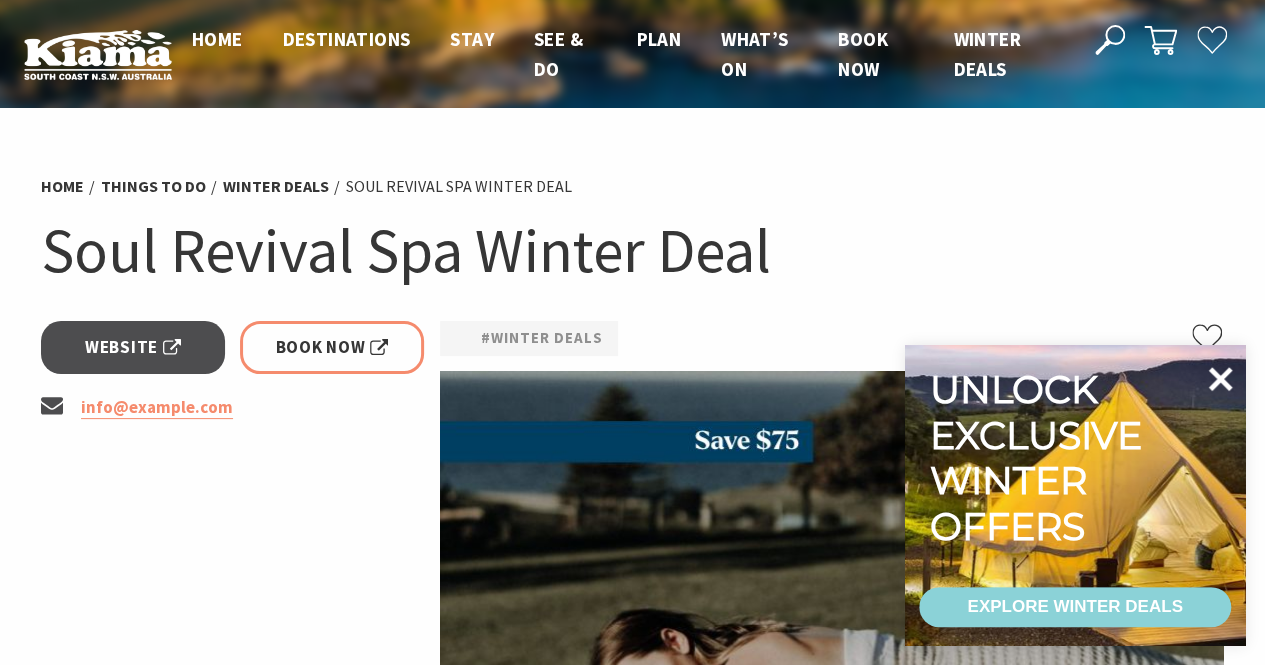 click 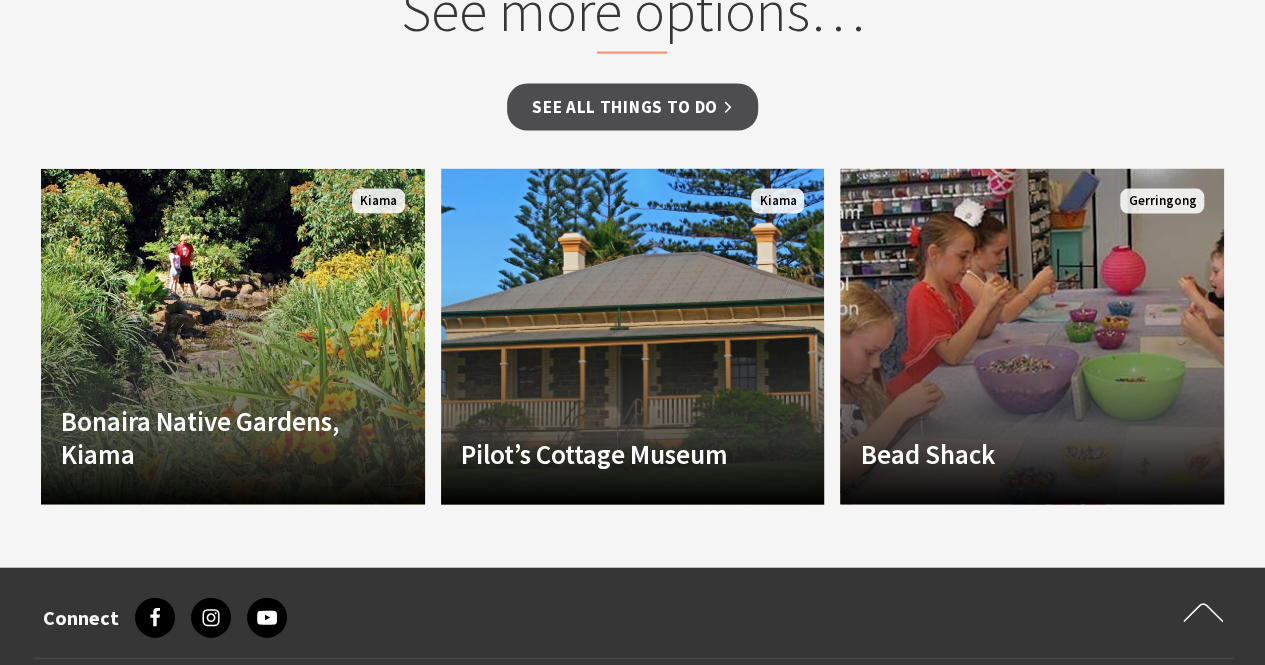 scroll, scrollTop: 2268, scrollLeft: 0, axis: vertical 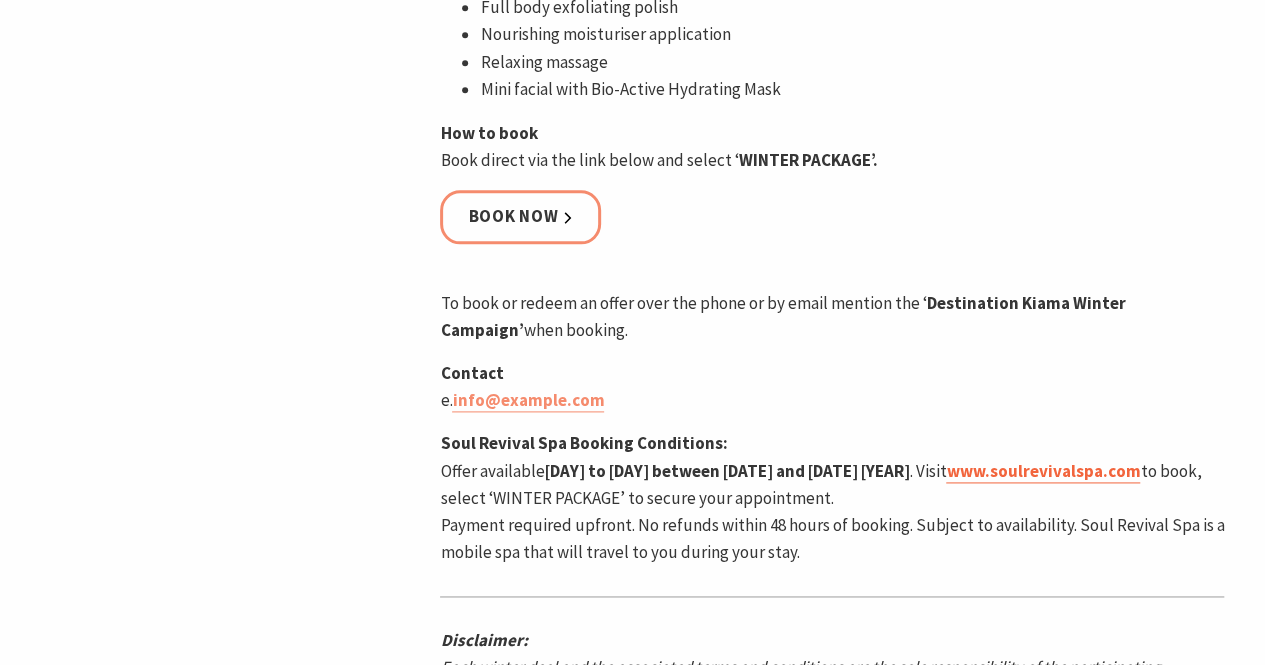 click on "www.soulrevivalspa.com" at bounding box center (1043, 471) 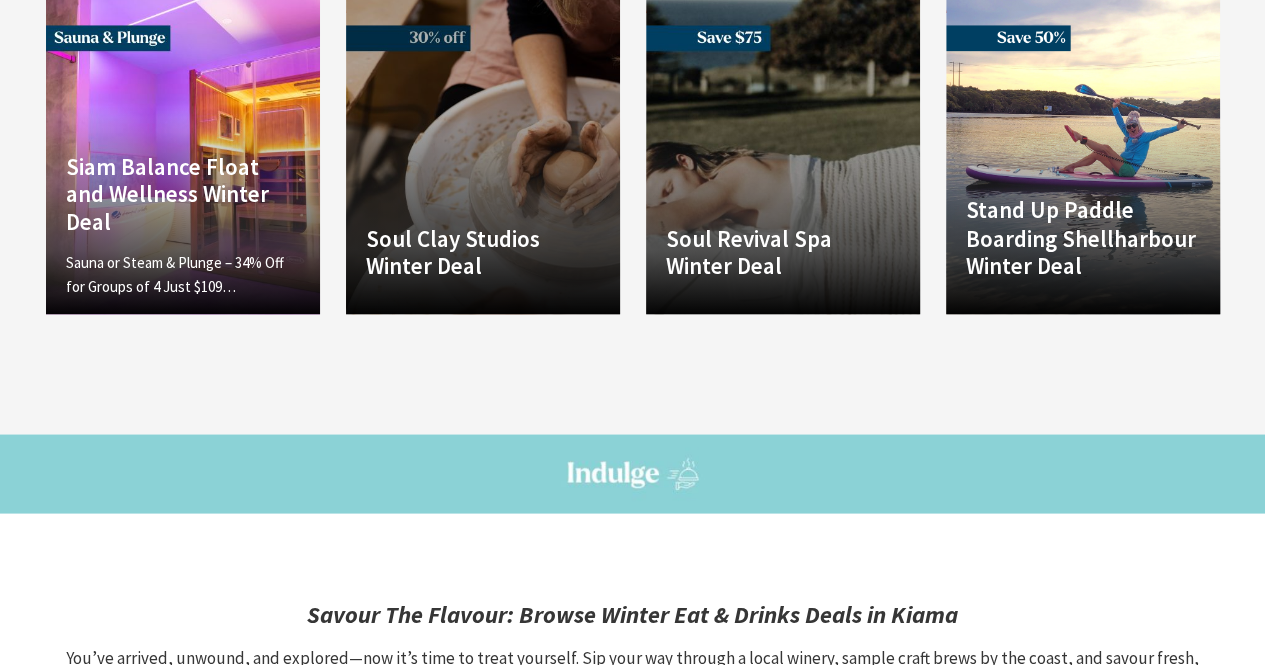 scroll, scrollTop: 1664, scrollLeft: 0, axis: vertical 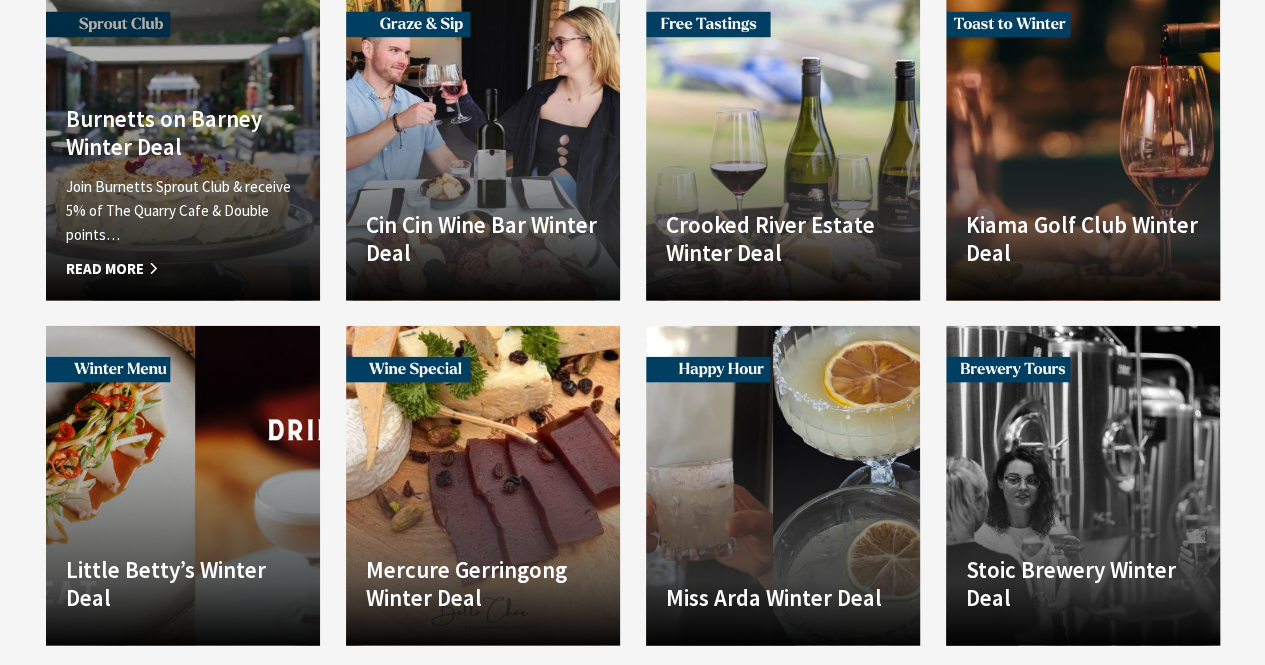 click on "Join Burnetts Sprout Club & receive 5% of The Quarry Cafe & Double points…" at bounding box center [183, 211] 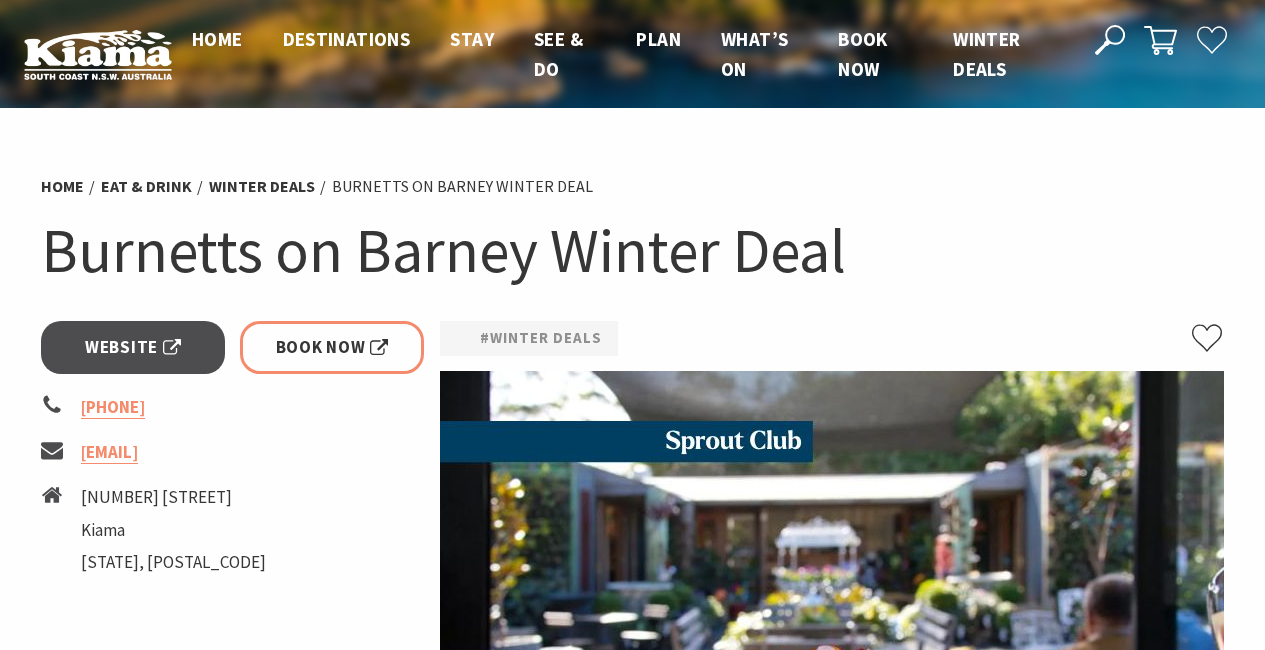 scroll, scrollTop: 0, scrollLeft: 0, axis: both 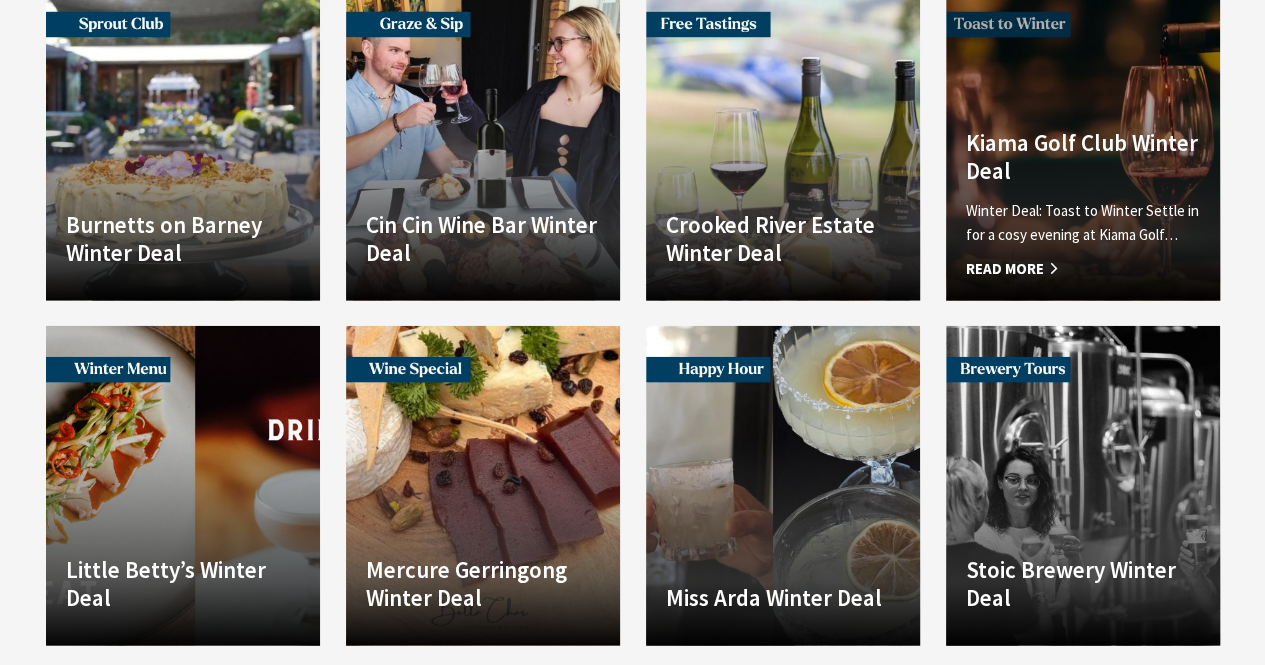 click on "Winter Deal: Toast to Winter Settle in for a cosy evening at Kiama Golf…" at bounding box center [1083, 223] 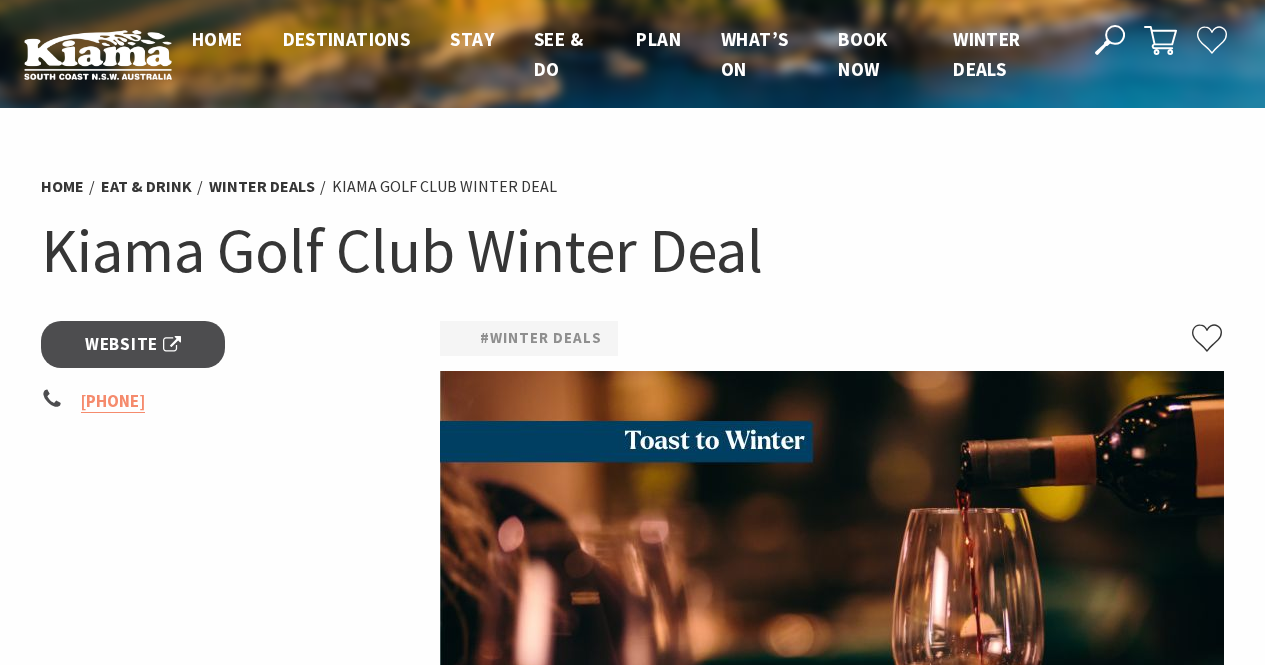 scroll, scrollTop: 0, scrollLeft: 0, axis: both 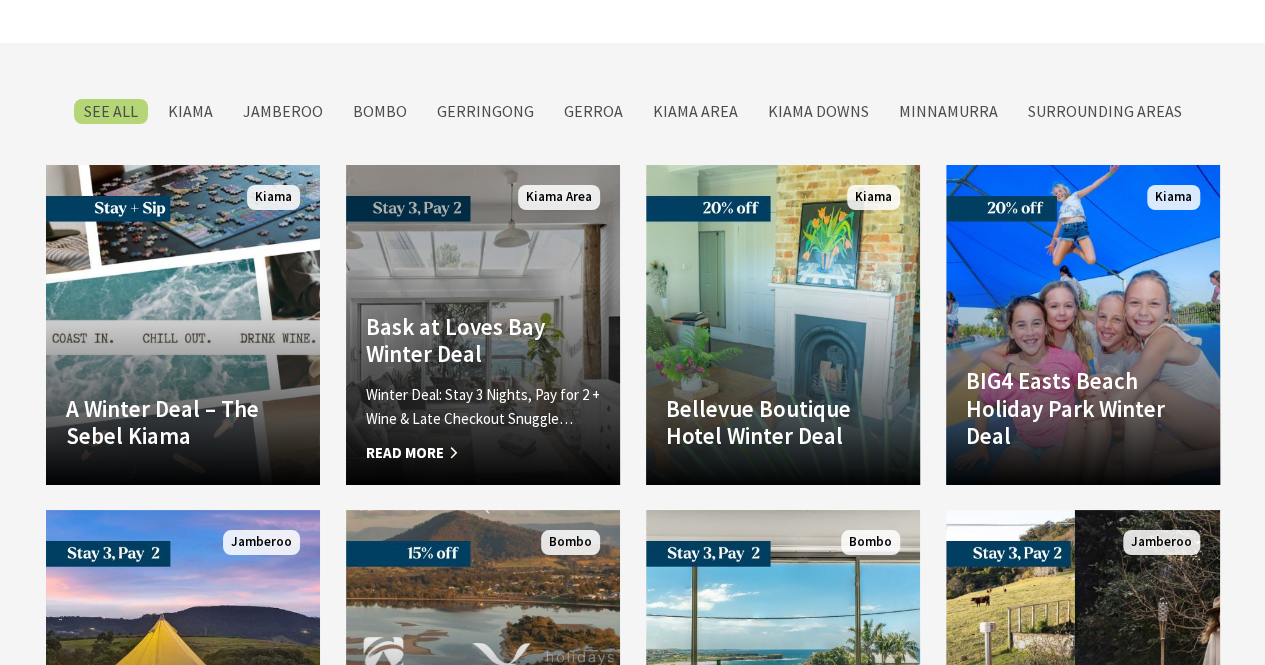 click on "Winter Deal: Stay 3 Nights, Pay for 2 + Wine & Late Checkout Snuggle…" at bounding box center (483, 407) 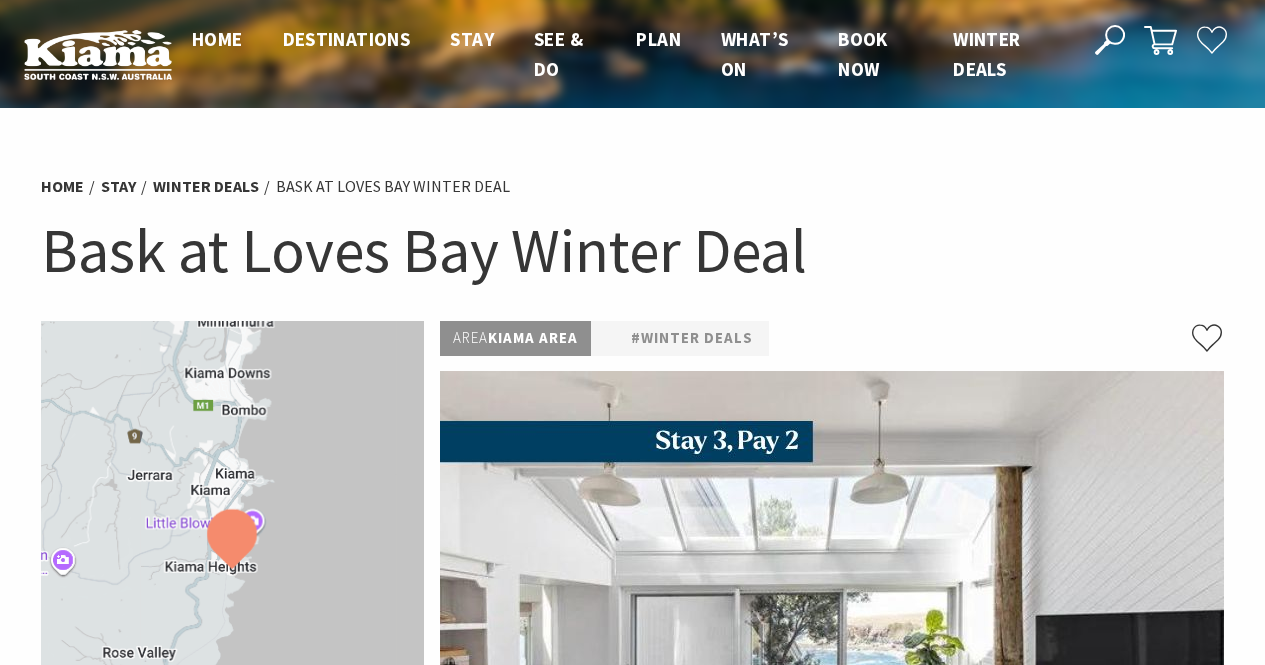 scroll, scrollTop: 0, scrollLeft: 0, axis: both 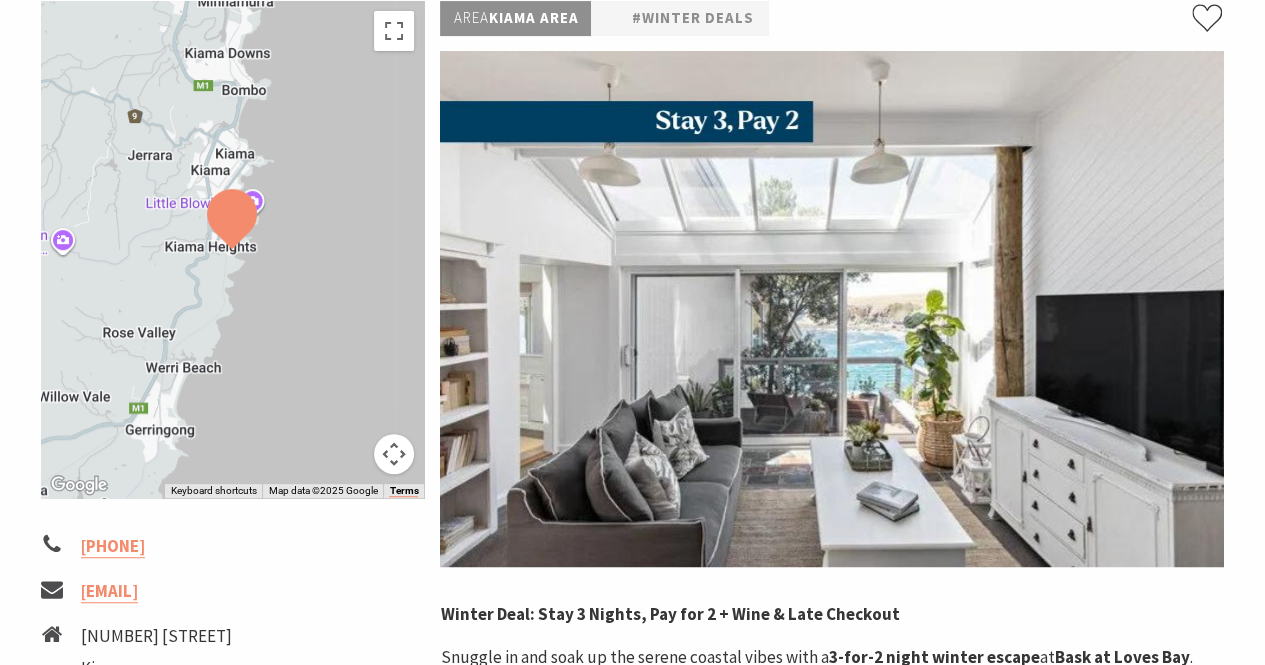 click at bounding box center (832, 309) 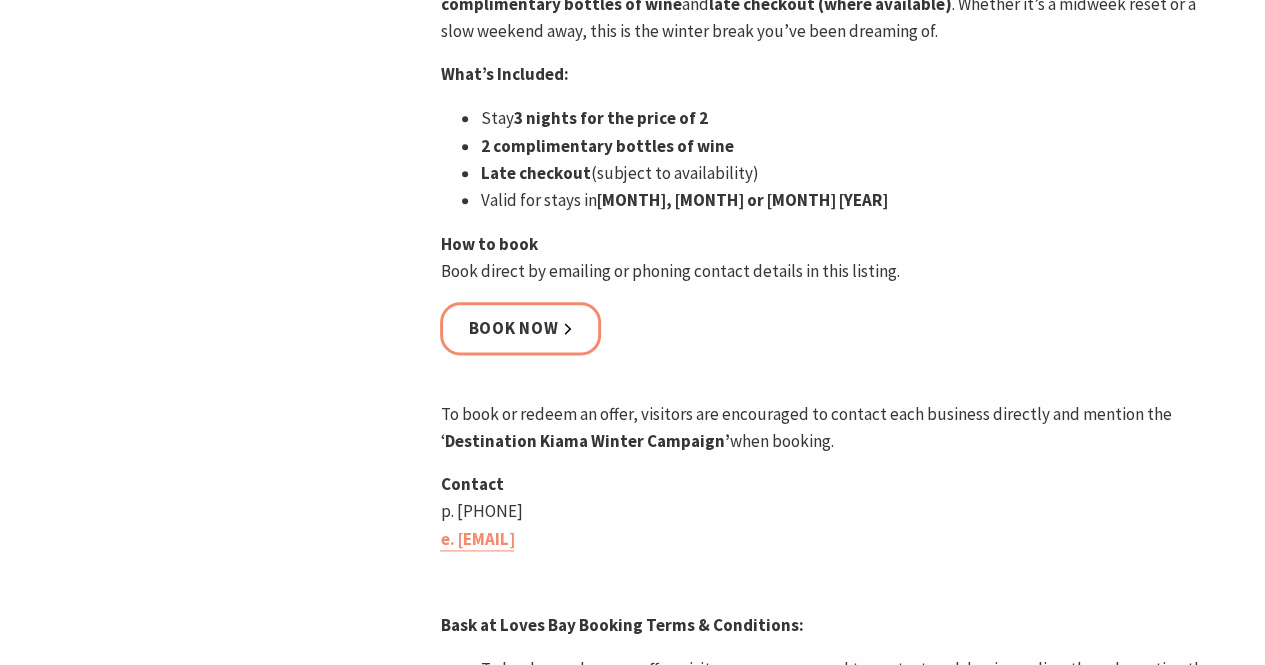 scroll, scrollTop: 1121, scrollLeft: 0, axis: vertical 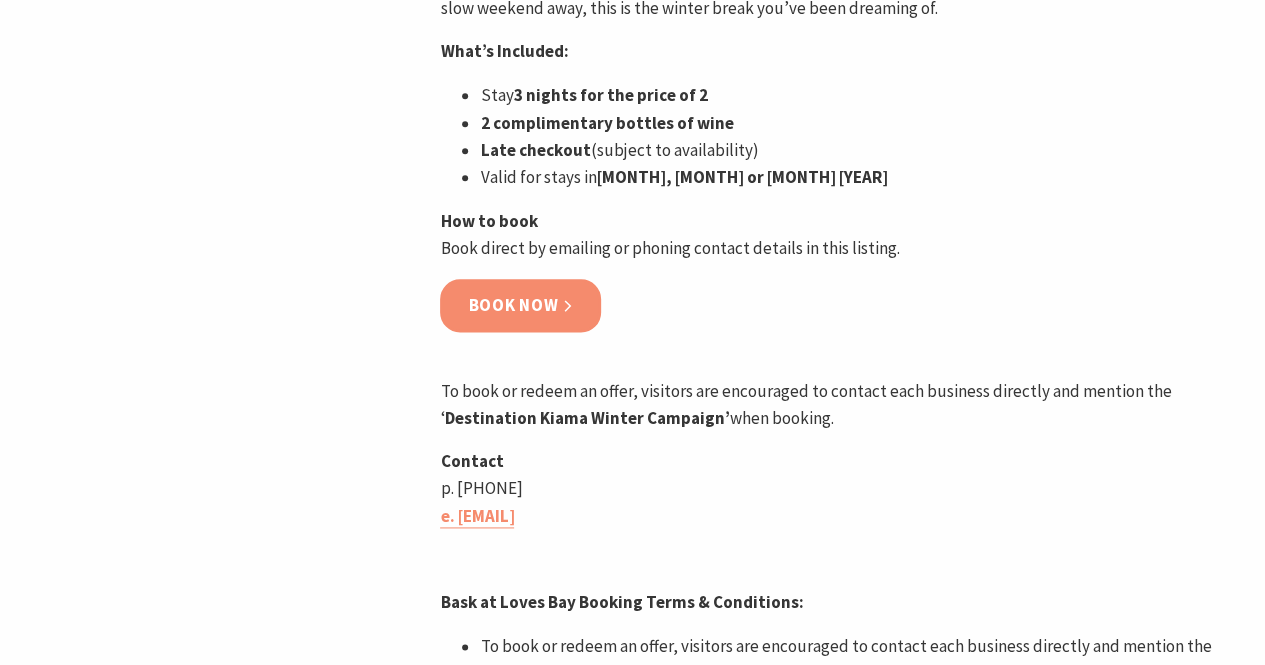 click on "Book now" at bounding box center (520, 305) 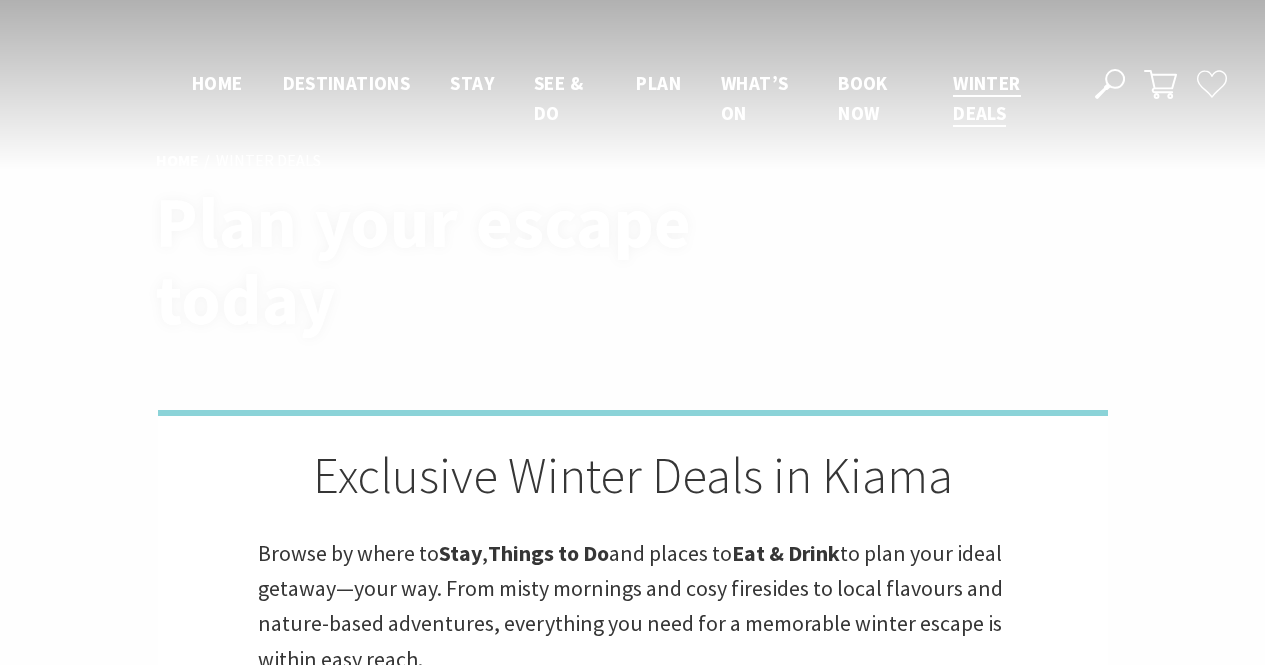 scroll, scrollTop: 3482, scrollLeft: 0, axis: vertical 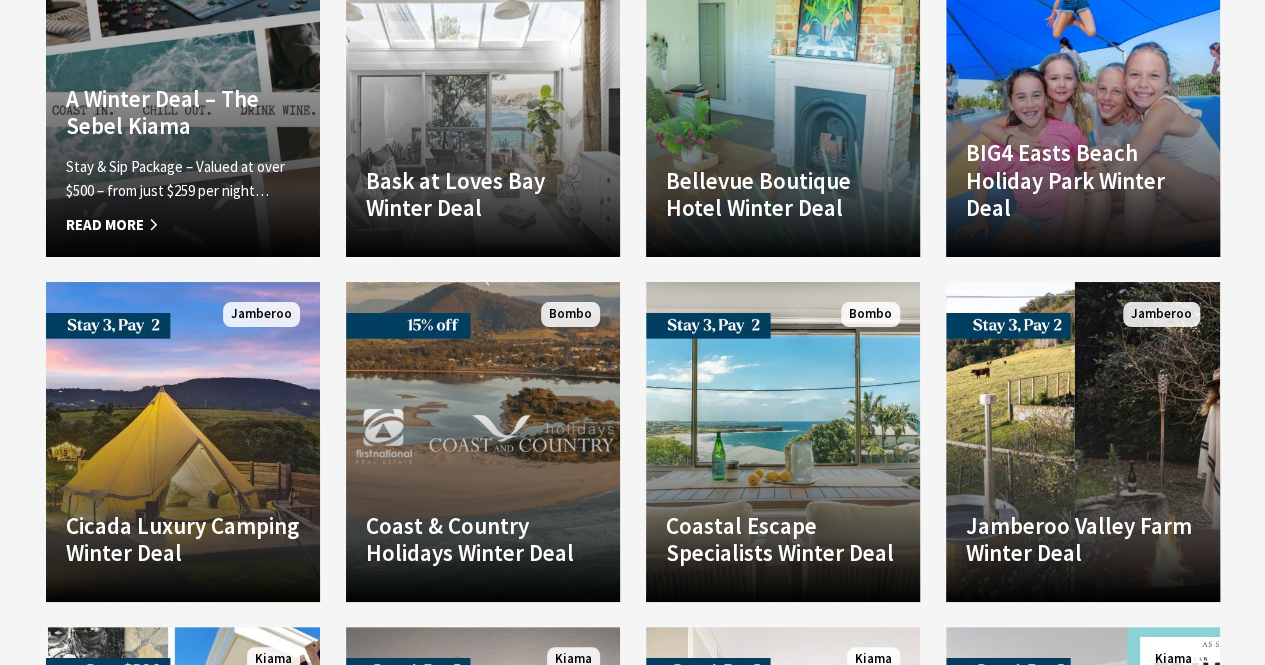 click on "A Winter Deal – The Sebel Kiama
Stay & Sip Package – Valued at over $500 – from just $259 per night…
Read More" at bounding box center (183, 161) 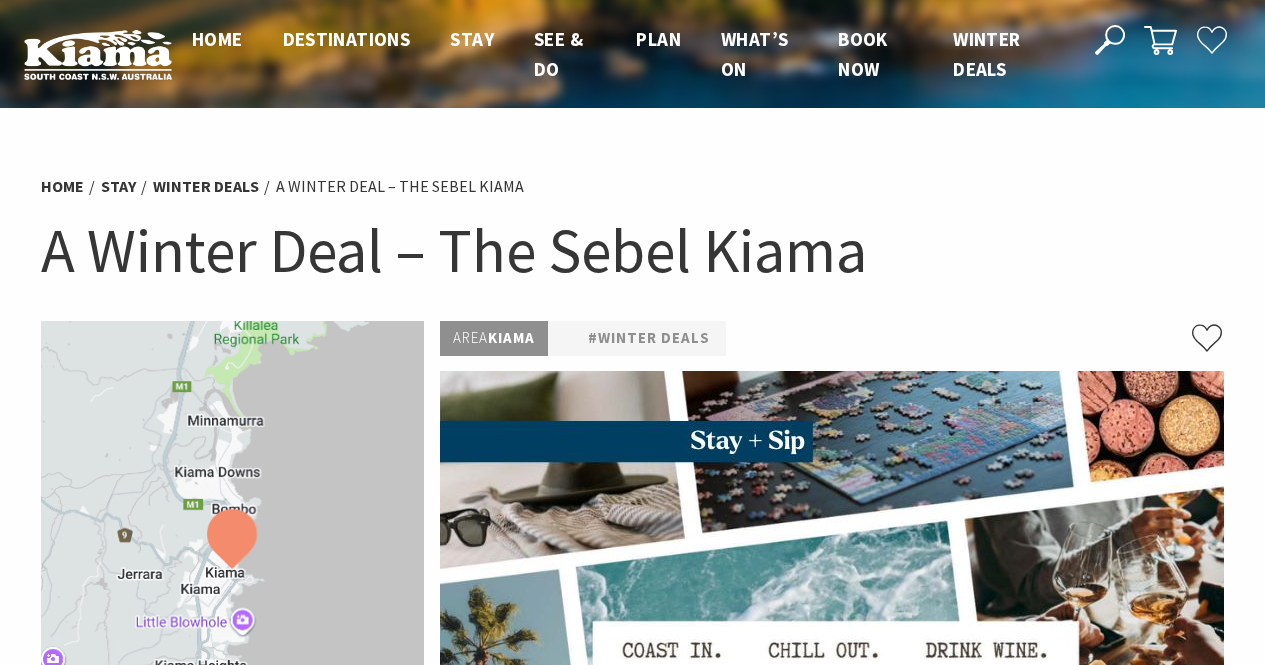 scroll, scrollTop: 0, scrollLeft: 0, axis: both 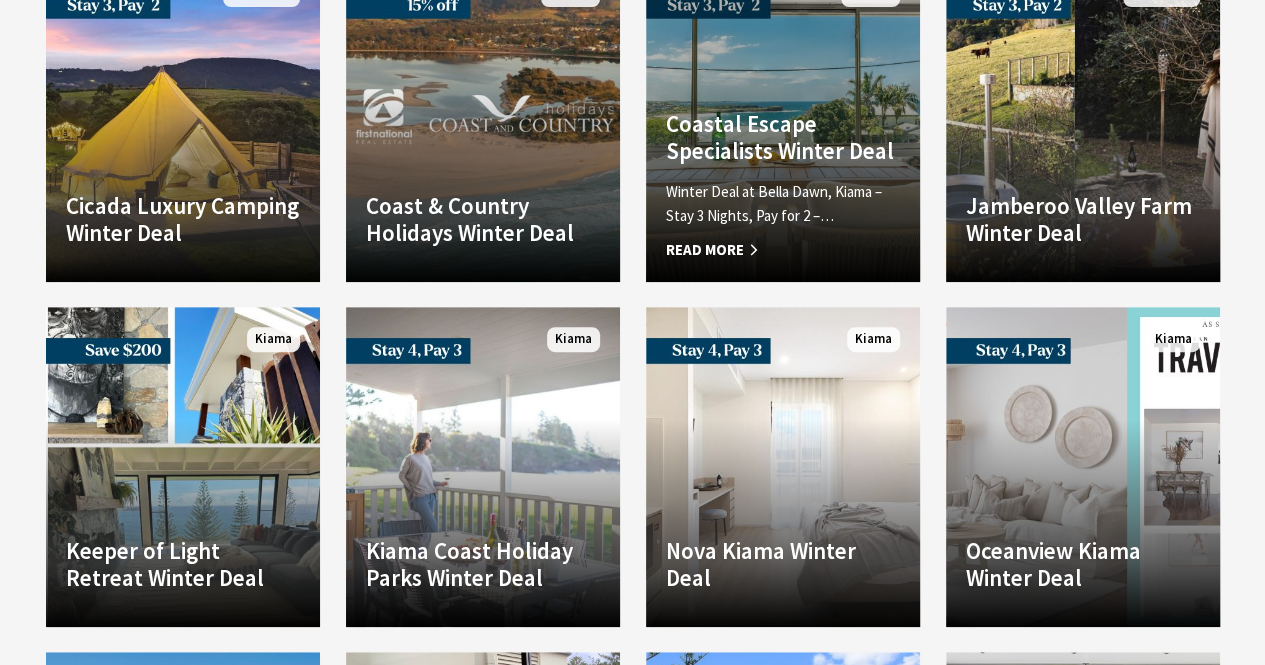 click on "Coastal Escape Specialists Winter Deal
Winter Deal at Bella Dawn, Kiama – Stay 3 Nights, Pay for 2 –…
Read More" at bounding box center (783, 186) 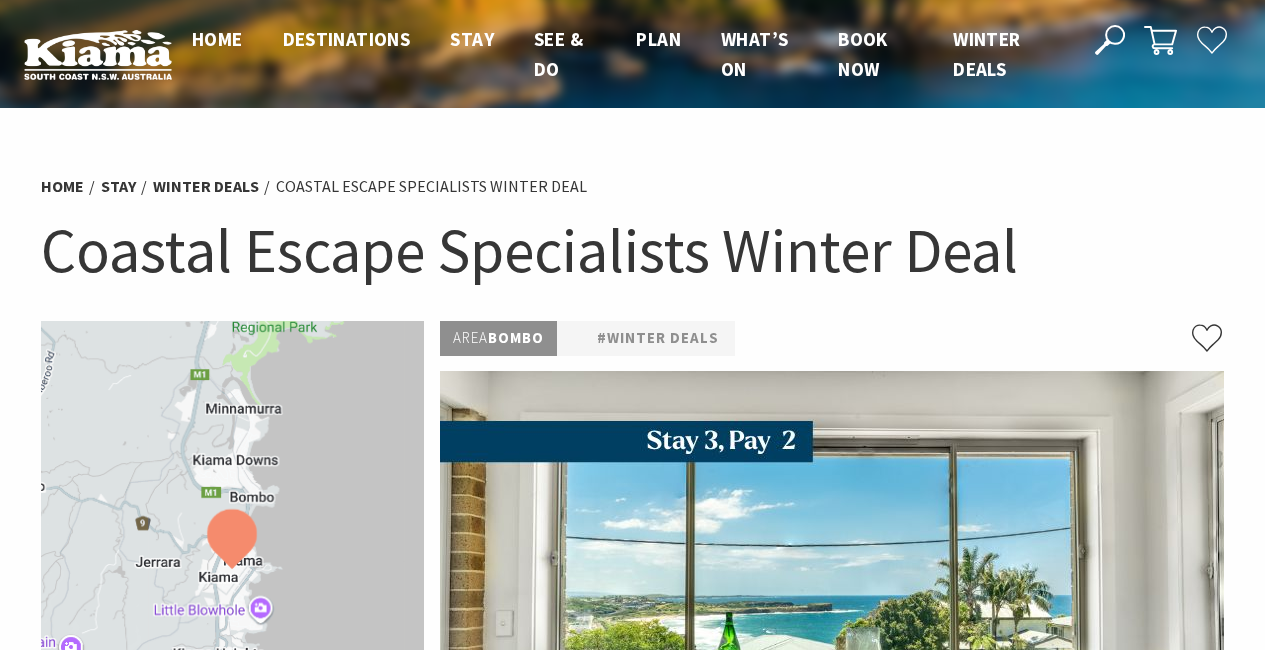 scroll, scrollTop: 0, scrollLeft: 0, axis: both 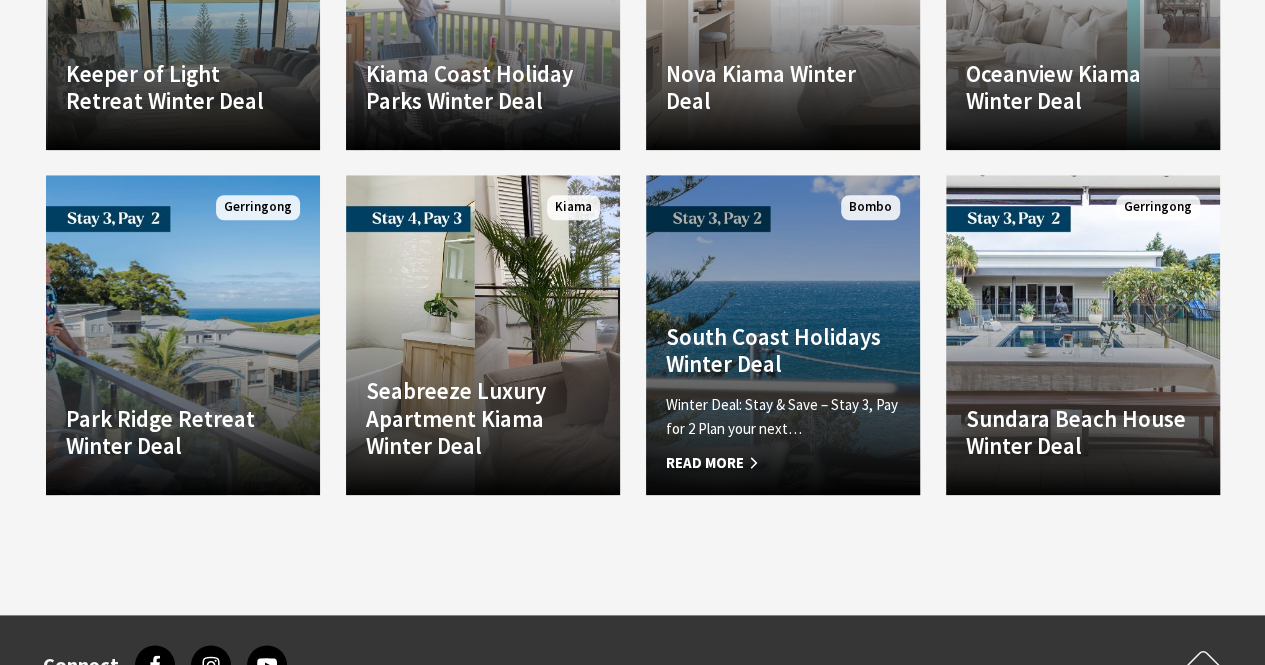 click on "South Coast Holidays Winter Deal
Winter Deal: Stay & Save – Stay 3, Pay for 2 Plan your next…
Read More" at bounding box center (783, 399) 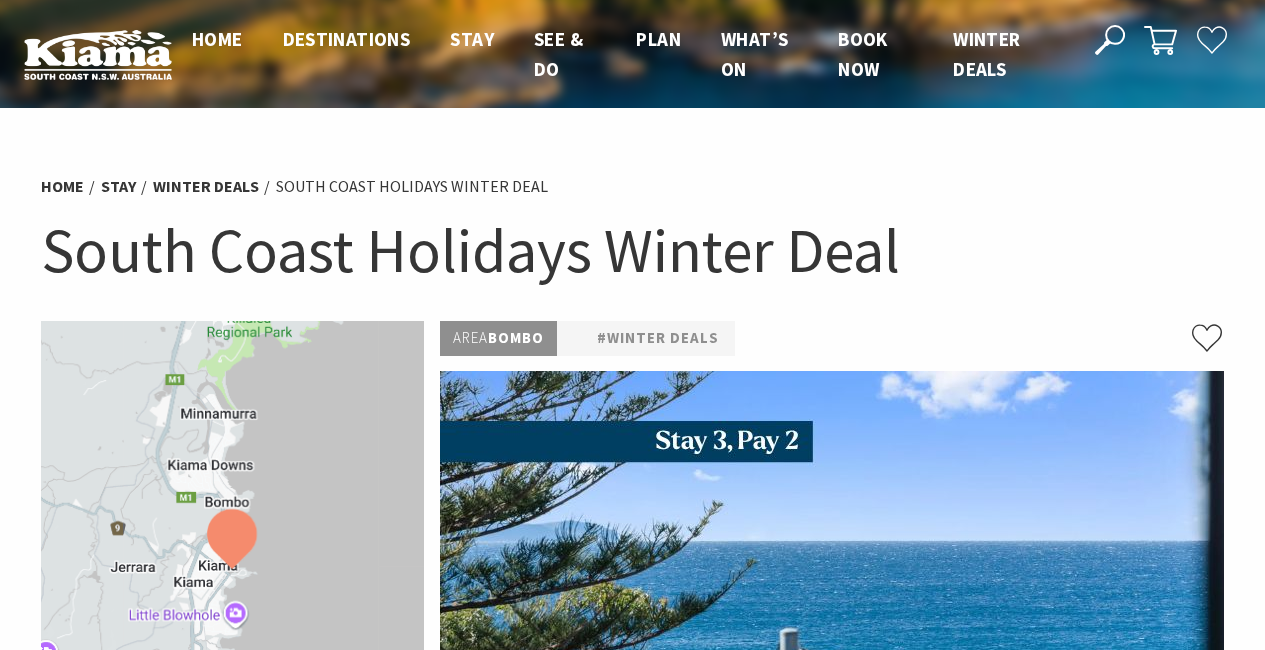 scroll, scrollTop: 0, scrollLeft: 0, axis: both 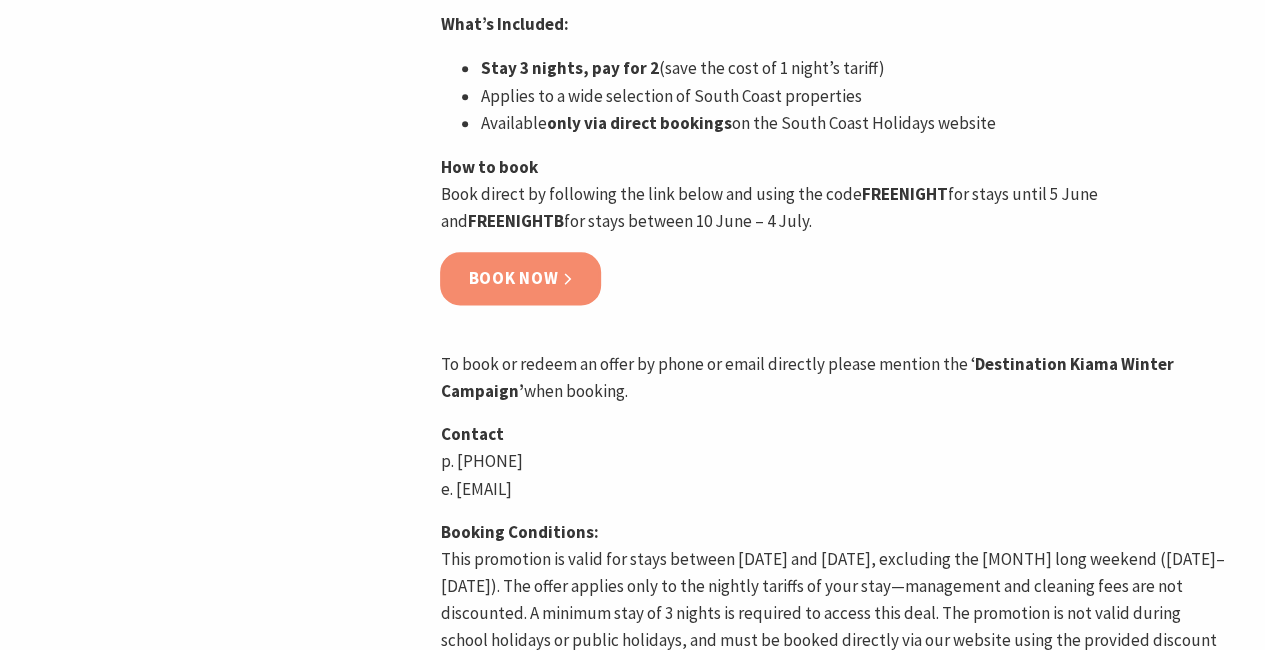 click on "Book now" at bounding box center (520, 278) 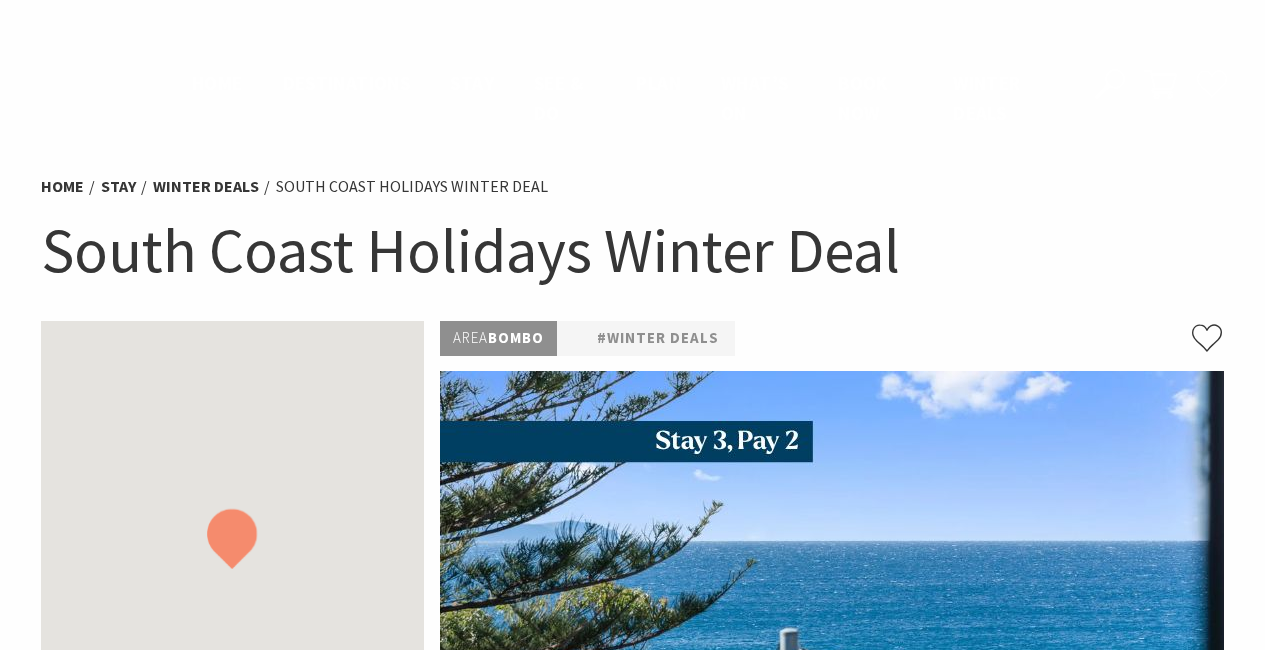 scroll, scrollTop: 1148, scrollLeft: 0, axis: vertical 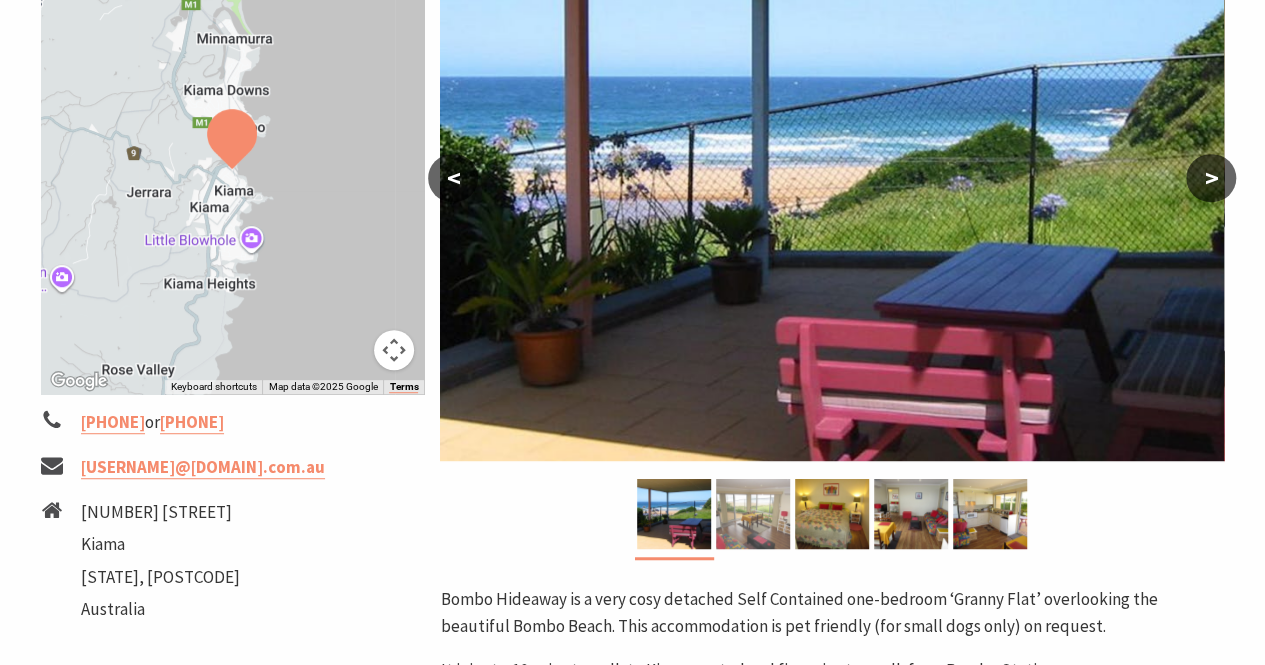 click at bounding box center (753, 514) 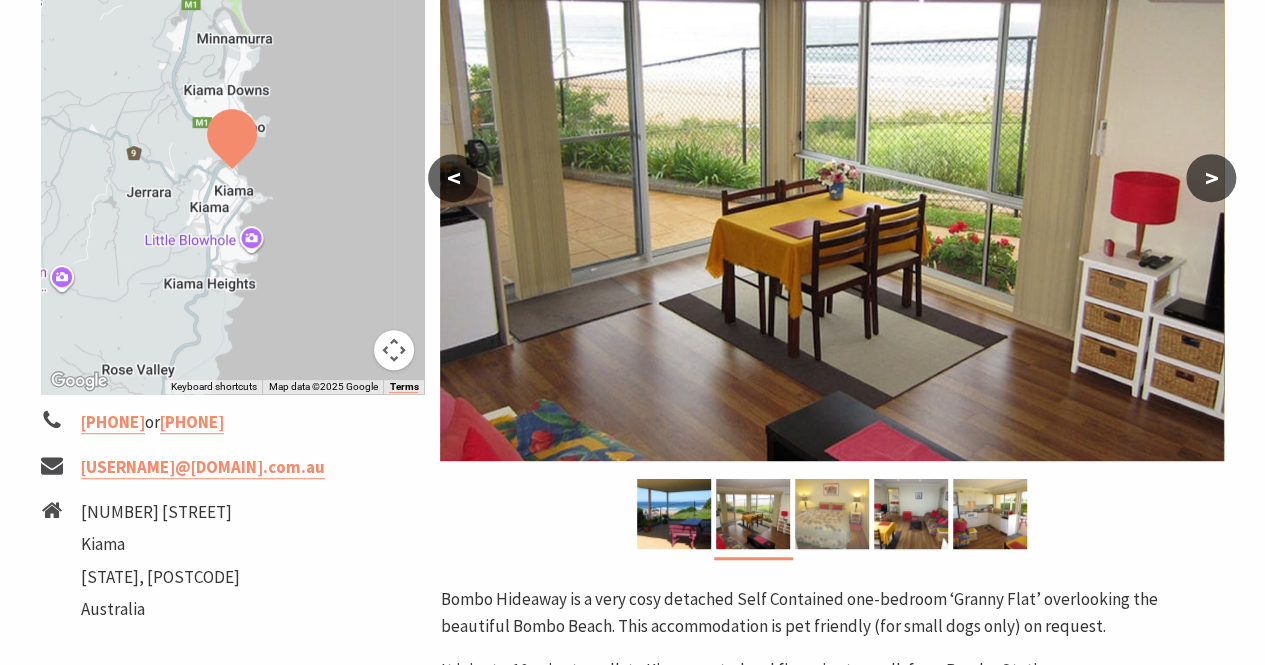 click at bounding box center (832, 514) 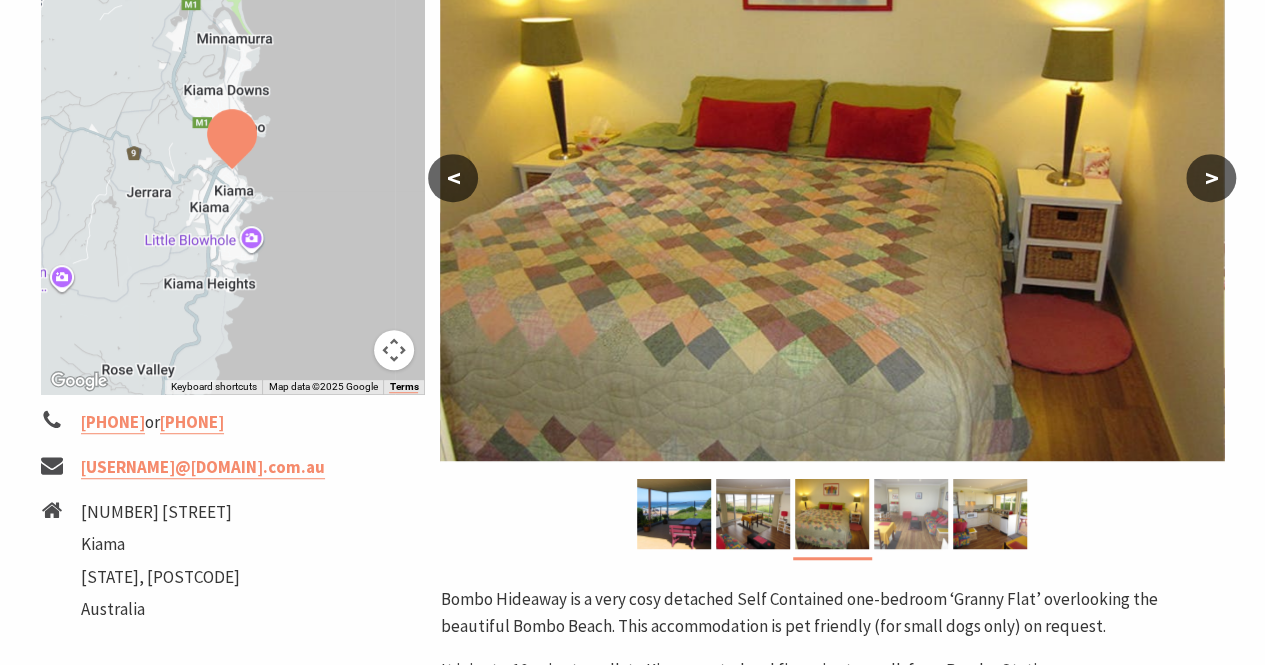 click at bounding box center (911, 514) 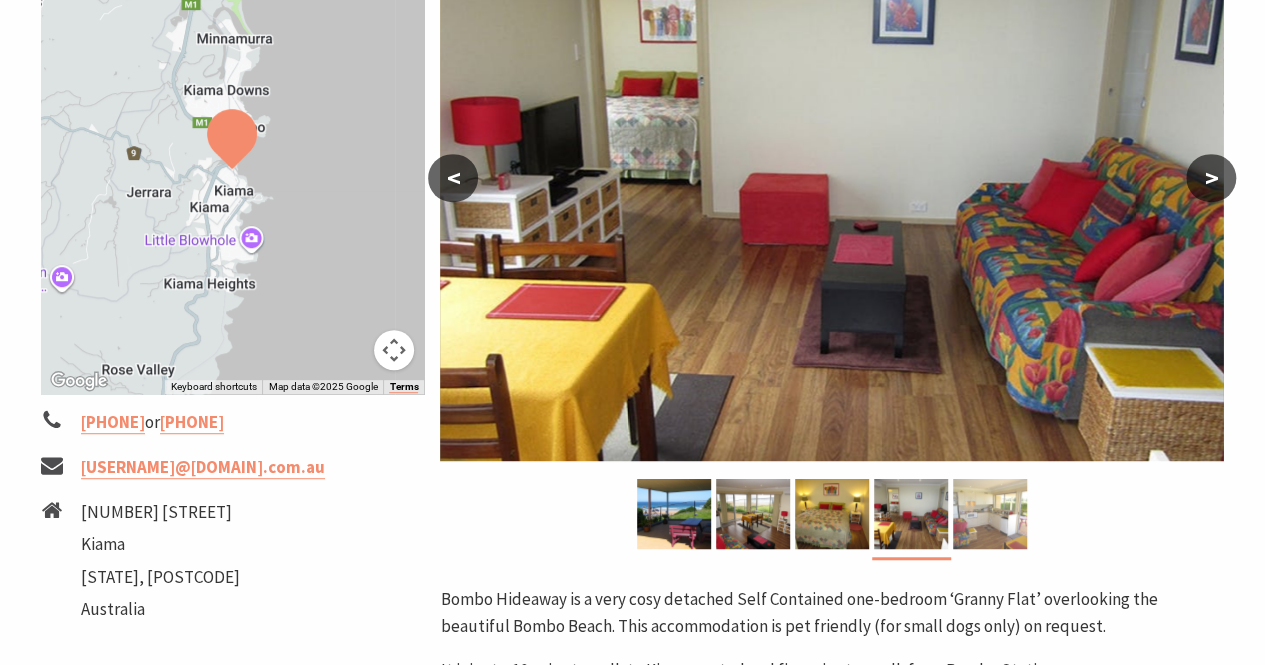 click at bounding box center (990, 514) 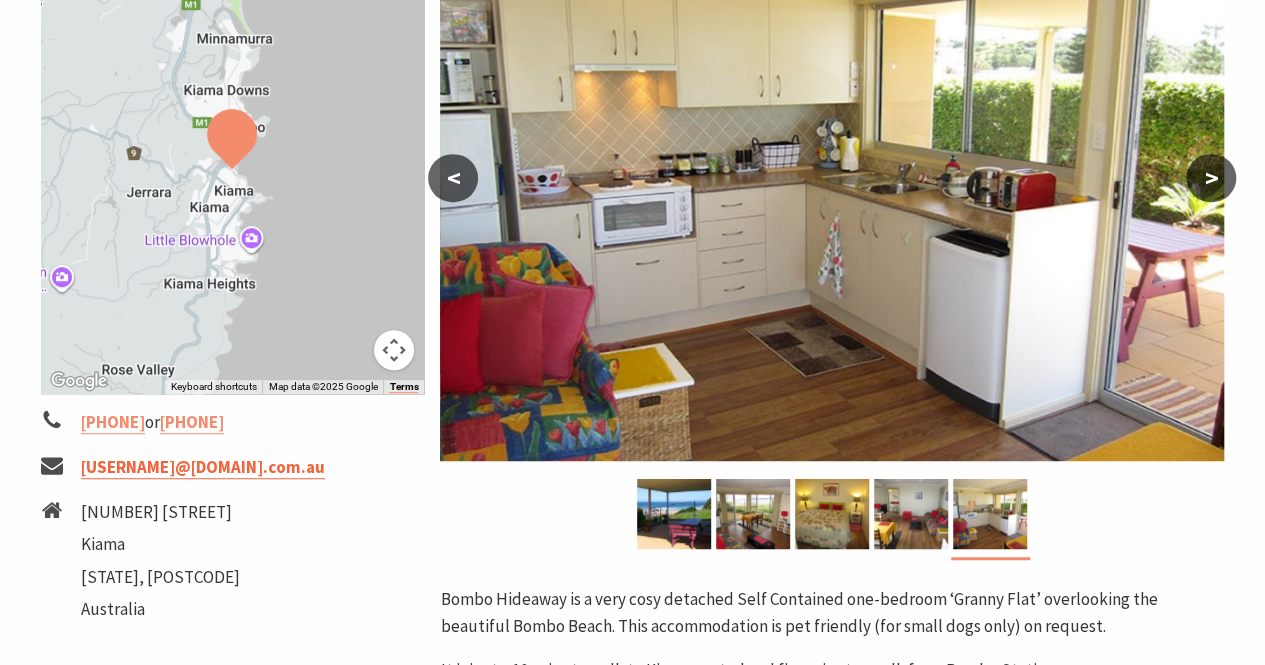 click on "[USERNAME]@[DOMAIN].com.au" at bounding box center [203, 467] 